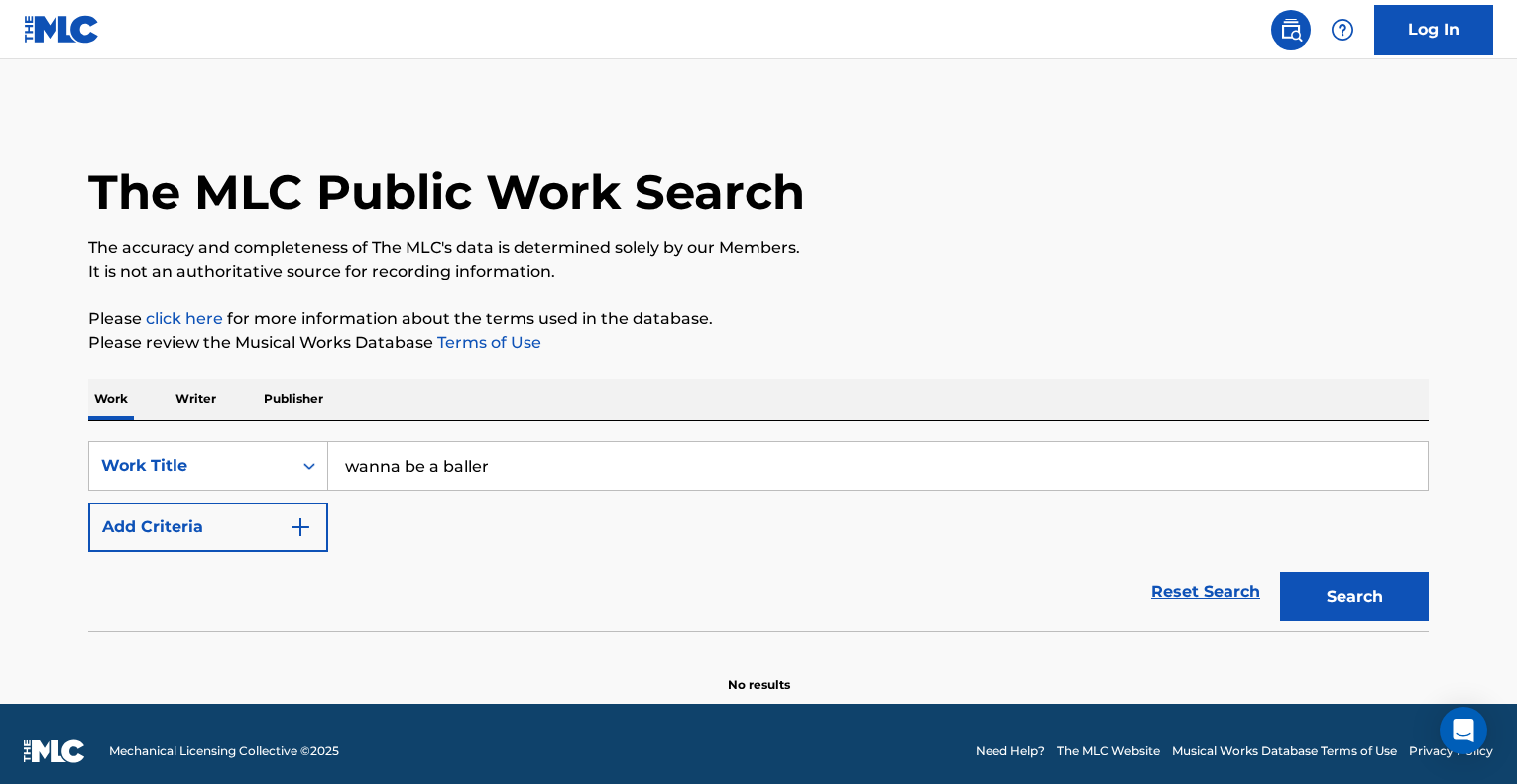 scroll, scrollTop: 0, scrollLeft: 0, axis: both 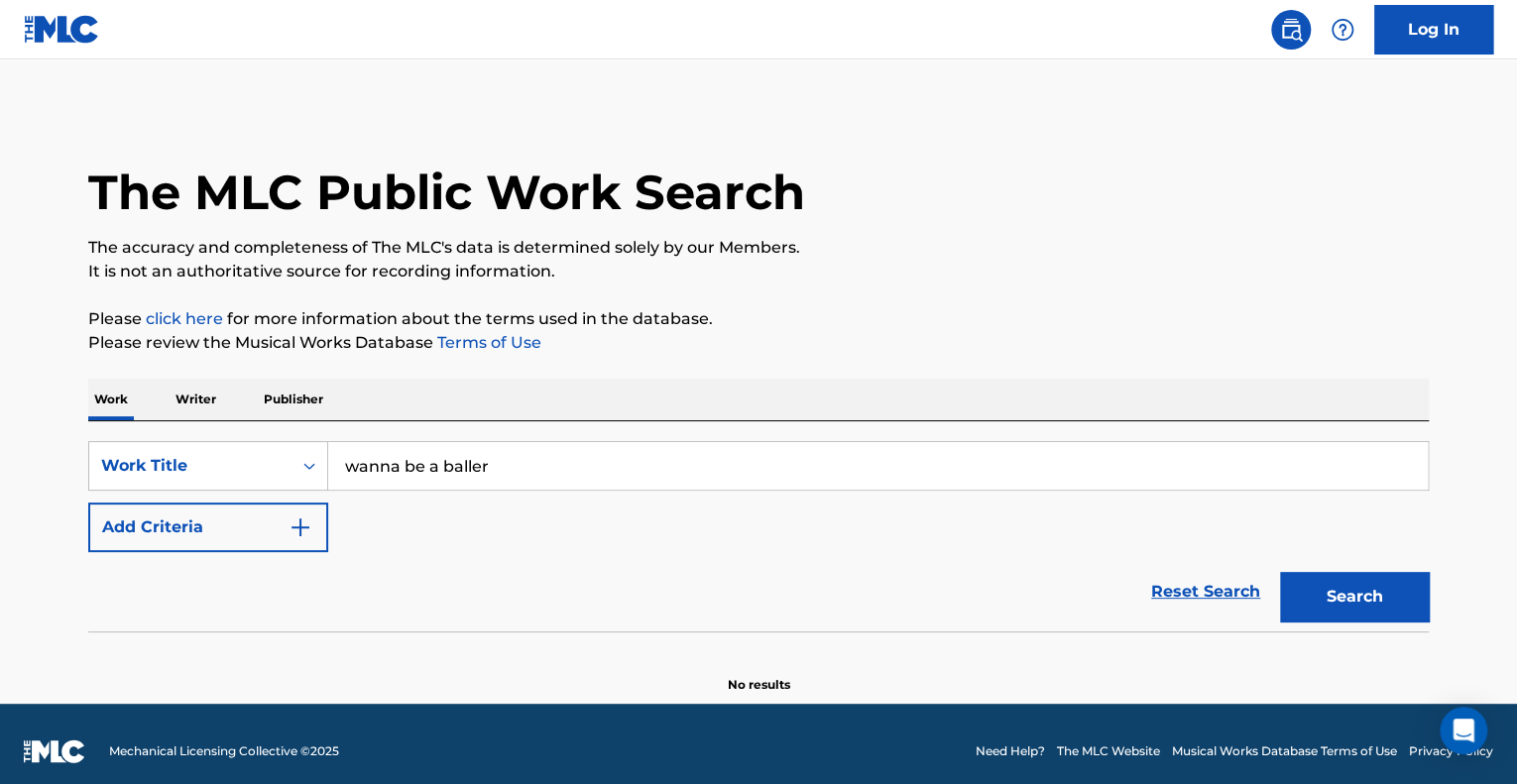 click on "Search" at bounding box center (1354, 597) 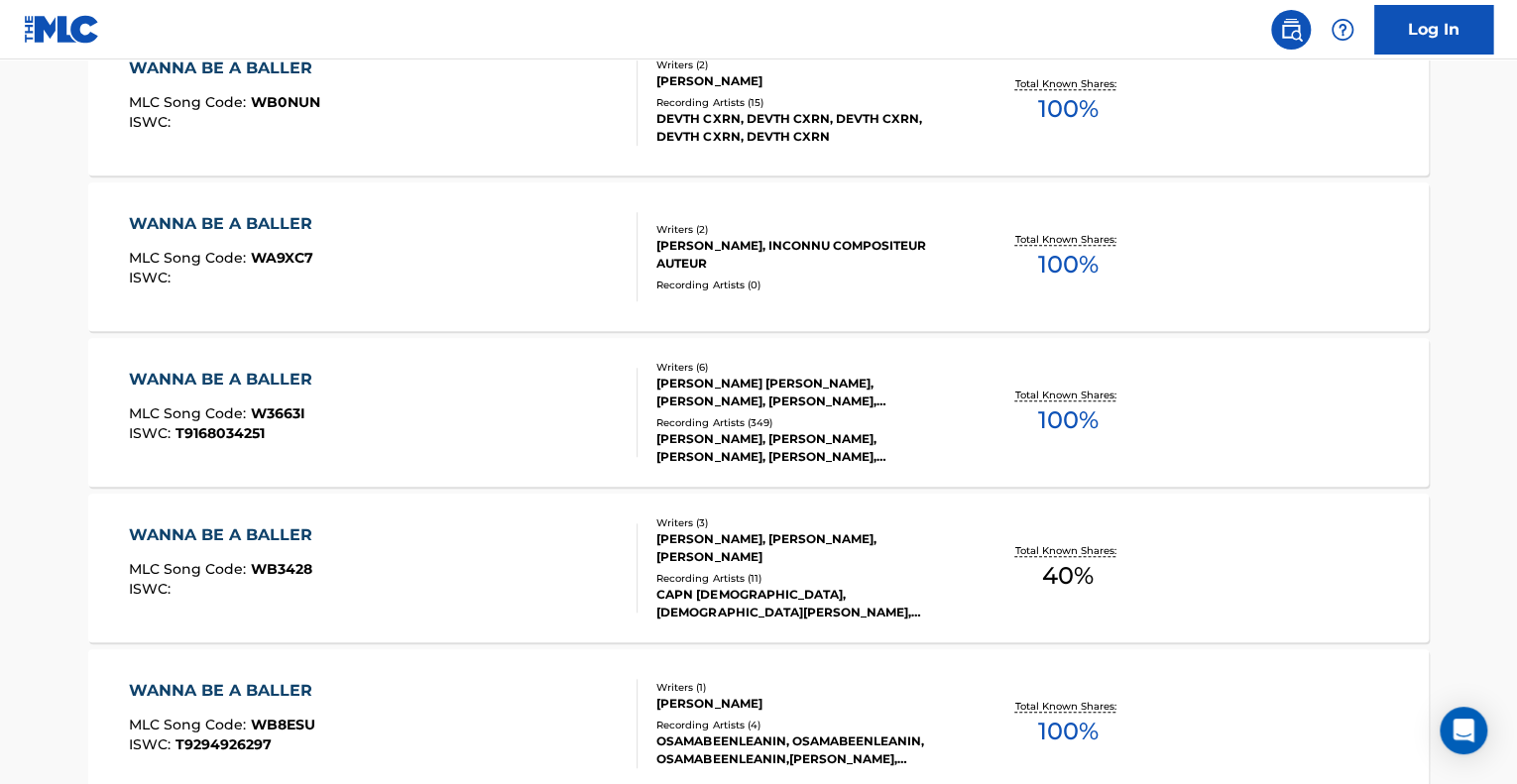 scroll, scrollTop: 651, scrollLeft: 0, axis: vertical 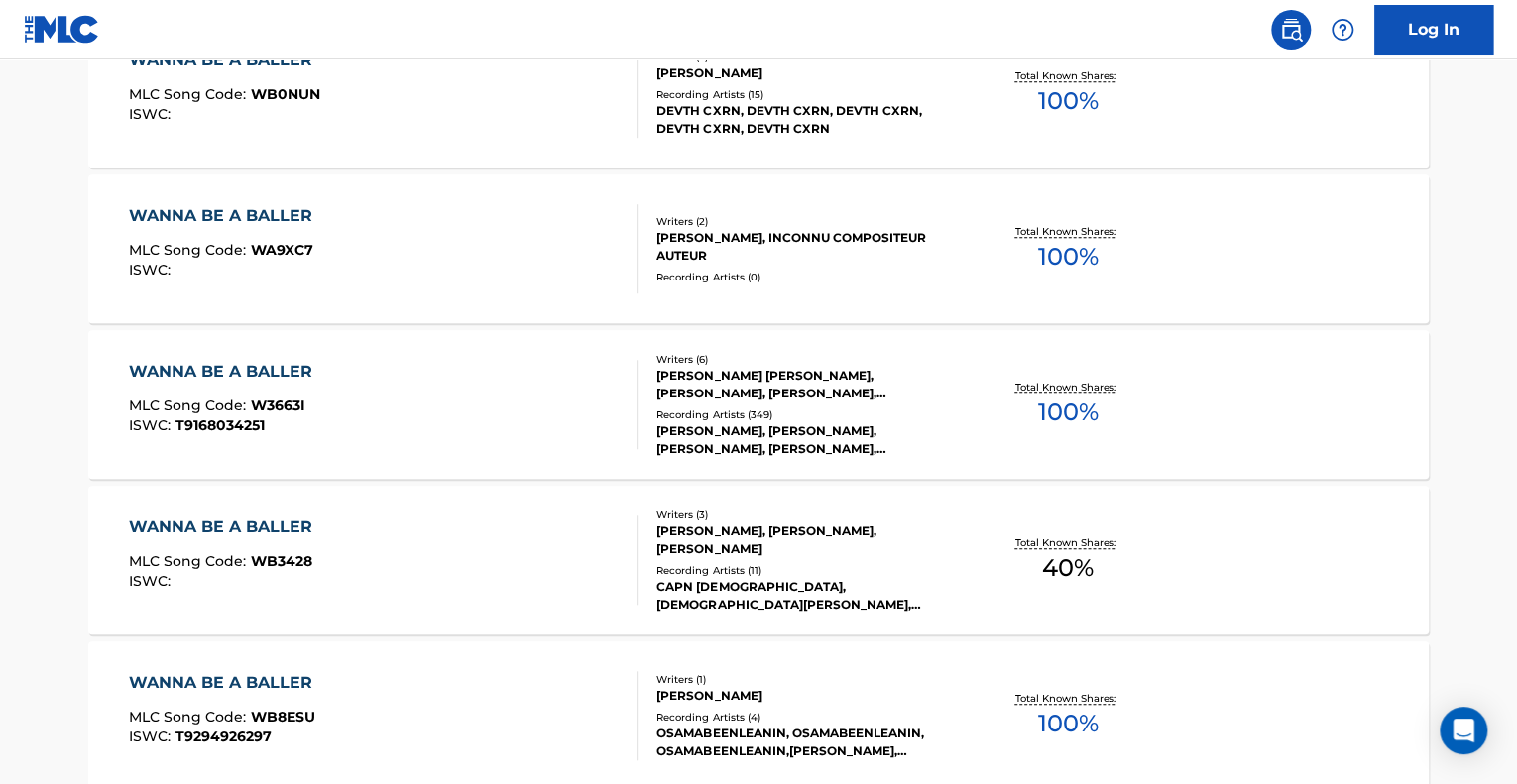 click on "[PERSON_NAME], INCONNU COMPOSITEUR AUTEUR" at bounding box center (806, 247) 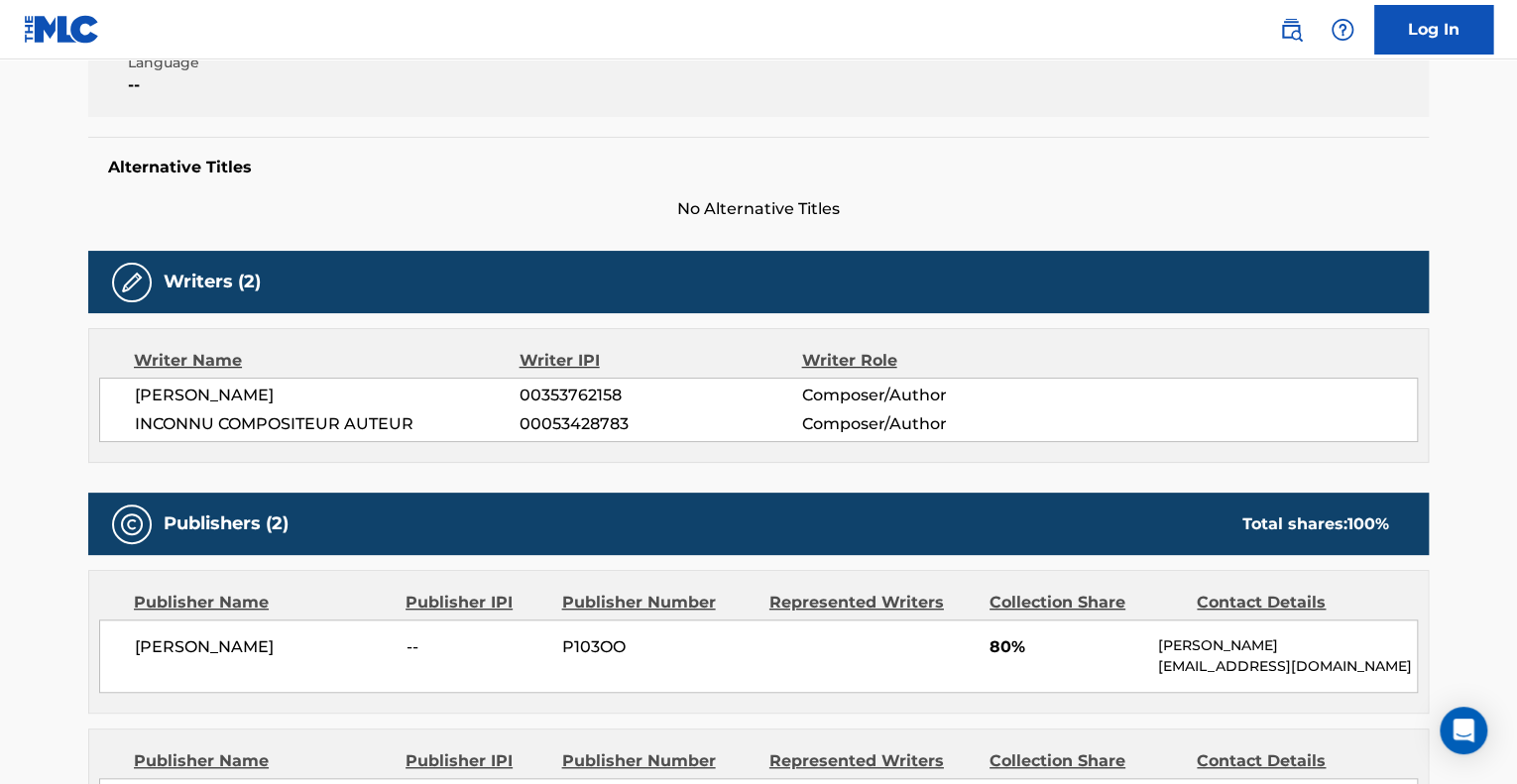 scroll, scrollTop: 484, scrollLeft: 0, axis: vertical 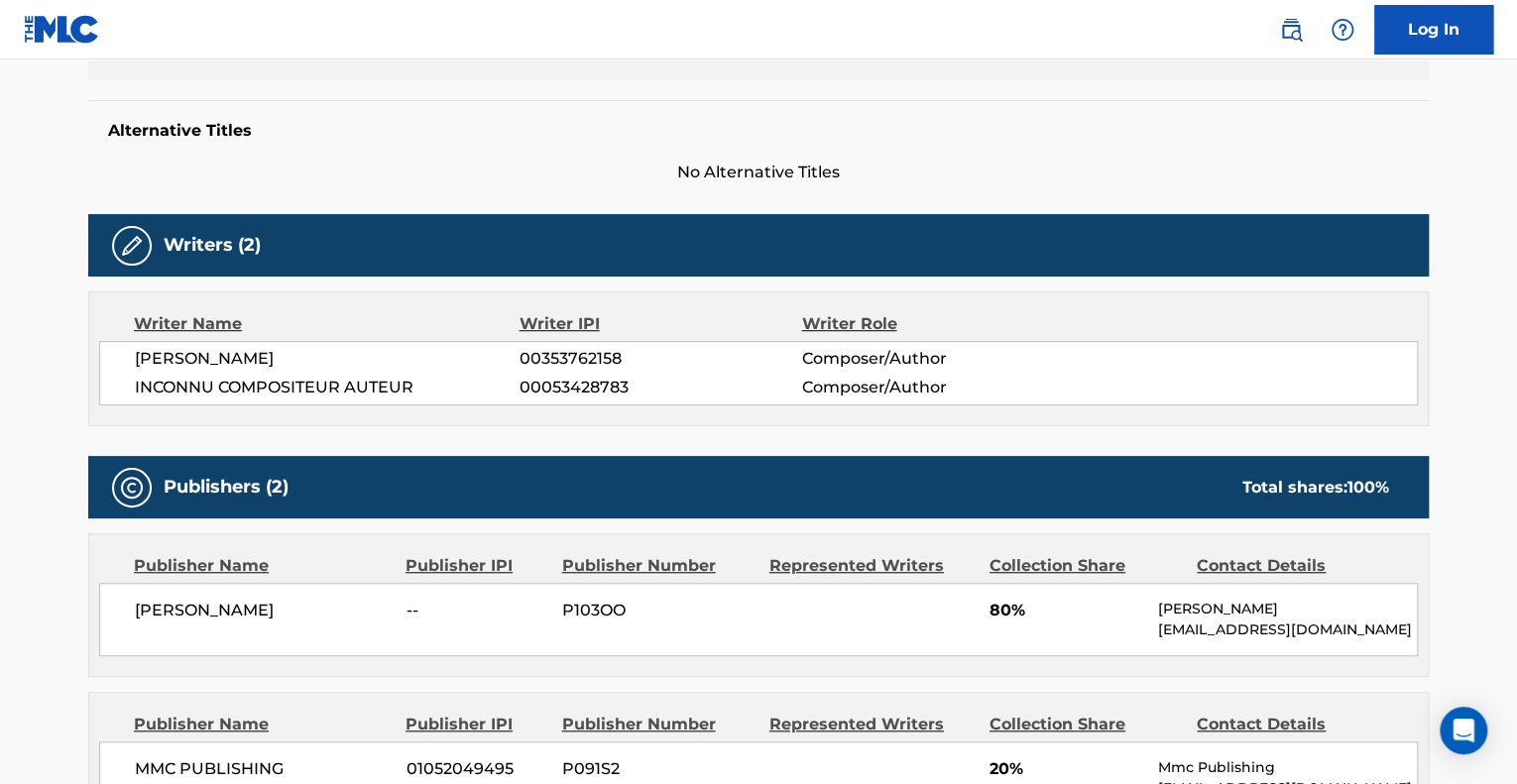 click on "Work Detail   Member Work Identifier -- MLC Song Code WA9XC7 ISWC -- Duration --:-- Language -- Alternative Titles No Alternative Titles Writers   (2) Writer Name Writer IPI Writer Role [PERSON_NAME] 00353762158 Composer/Author INCONNU COMPOSITEUR AUTEUR 00053428783 Composer/Author Publishers   (2) Total shares:  100 % Publisher Name Publisher IPI Publisher Number Represented Writers Collection Share Contact Details [PERSON_NAME] -- P103OO 80% [PERSON_NAME] [EMAIL_ADDRESS][DOMAIN_NAME] Publisher Name Publisher IPI Publisher Number Represented Writers Collection Share Contact Details MMC PUBLISHING 01052049495 P091S2 20% Mmc Publishing [EMAIL_ADDRESS][DOMAIN_NAME] Total shares:  100 % Matched Recordings   (0) No recordings found" at bounding box center [758, 430] 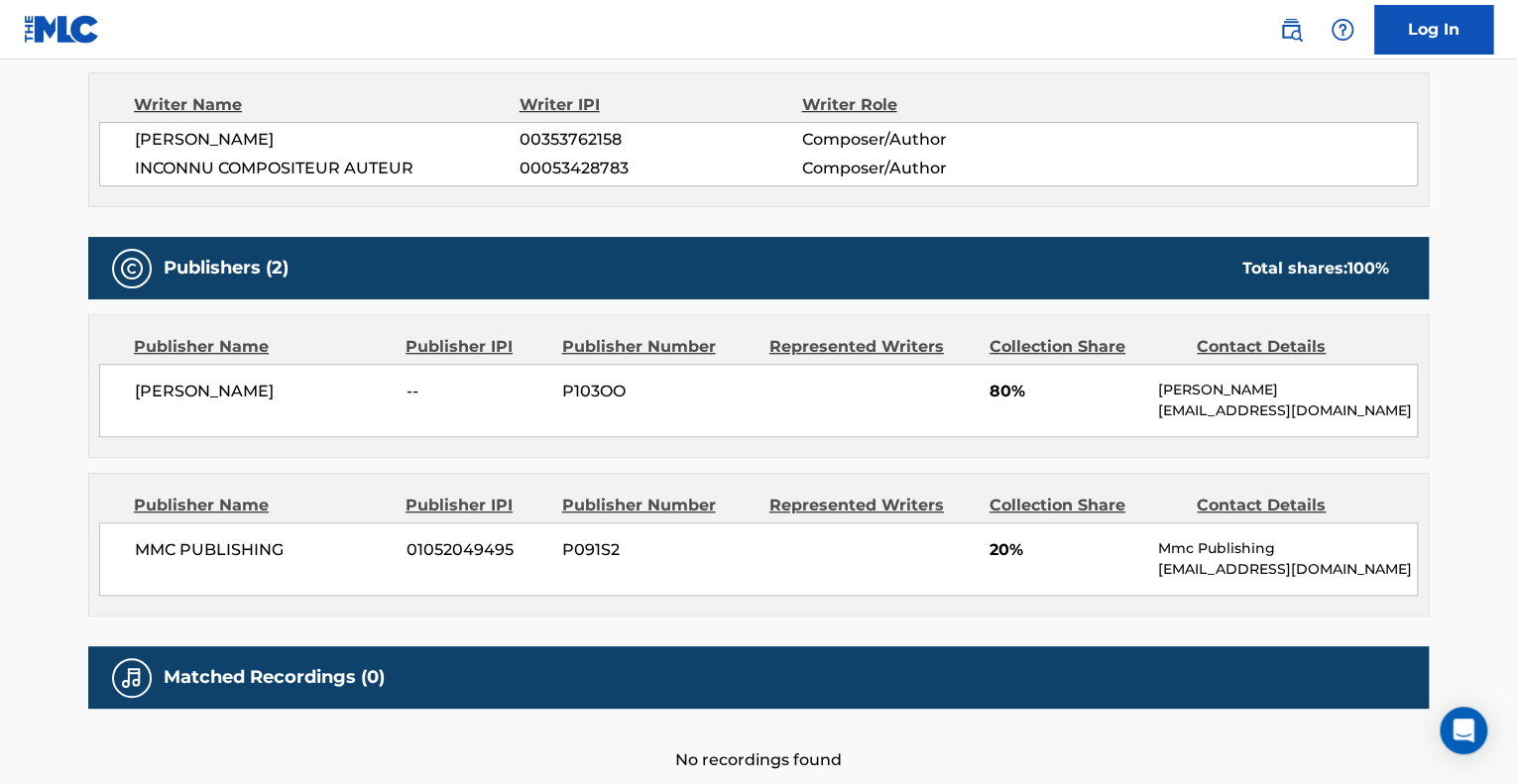 scroll, scrollTop: 725, scrollLeft: 0, axis: vertical 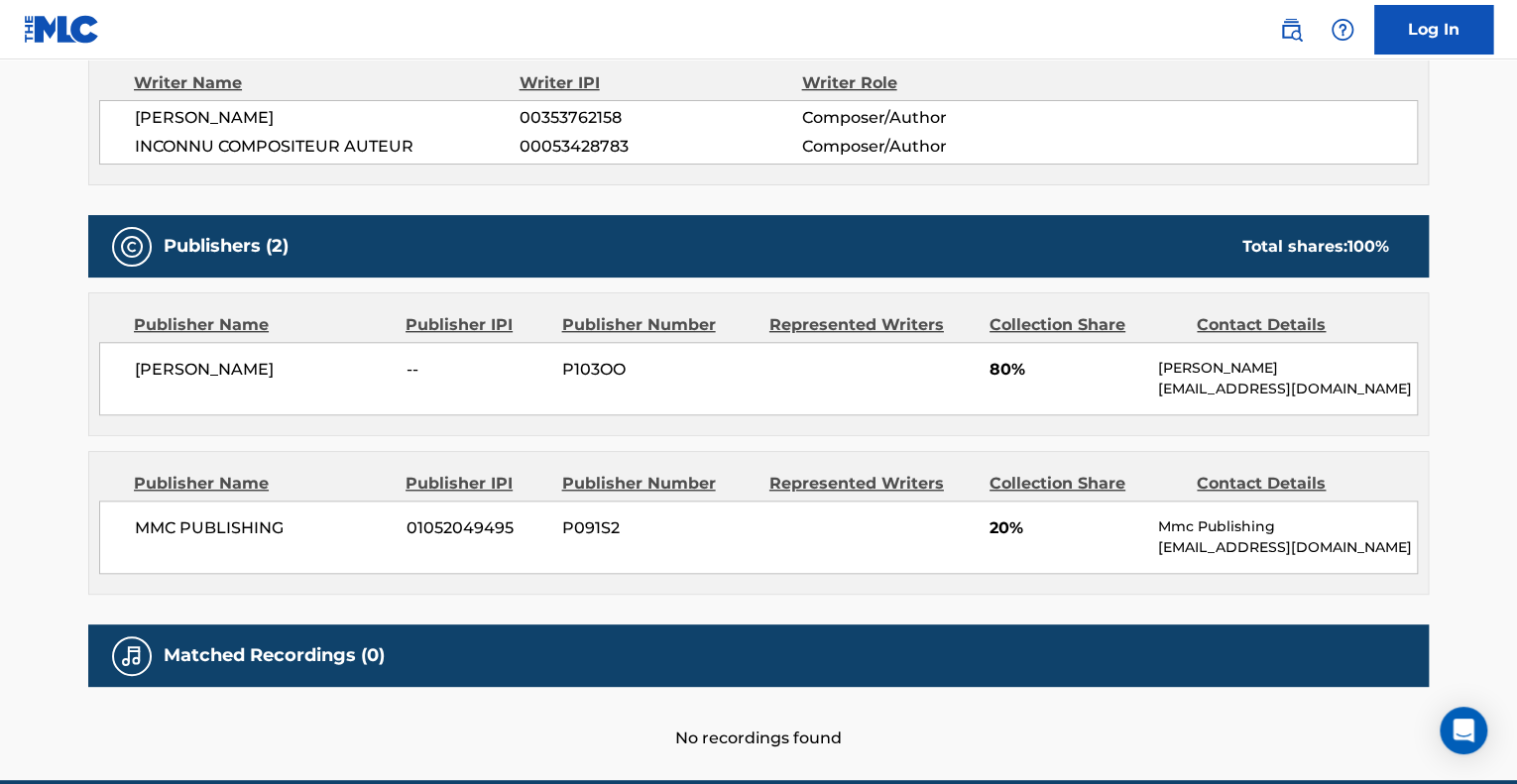click on "MMC PUBLISHING 01052049495 P091S2 20% Mmc Publishing [EMAIL_ADDRESS][DOMAIN_NAME]" at bounding box center (758, 537) 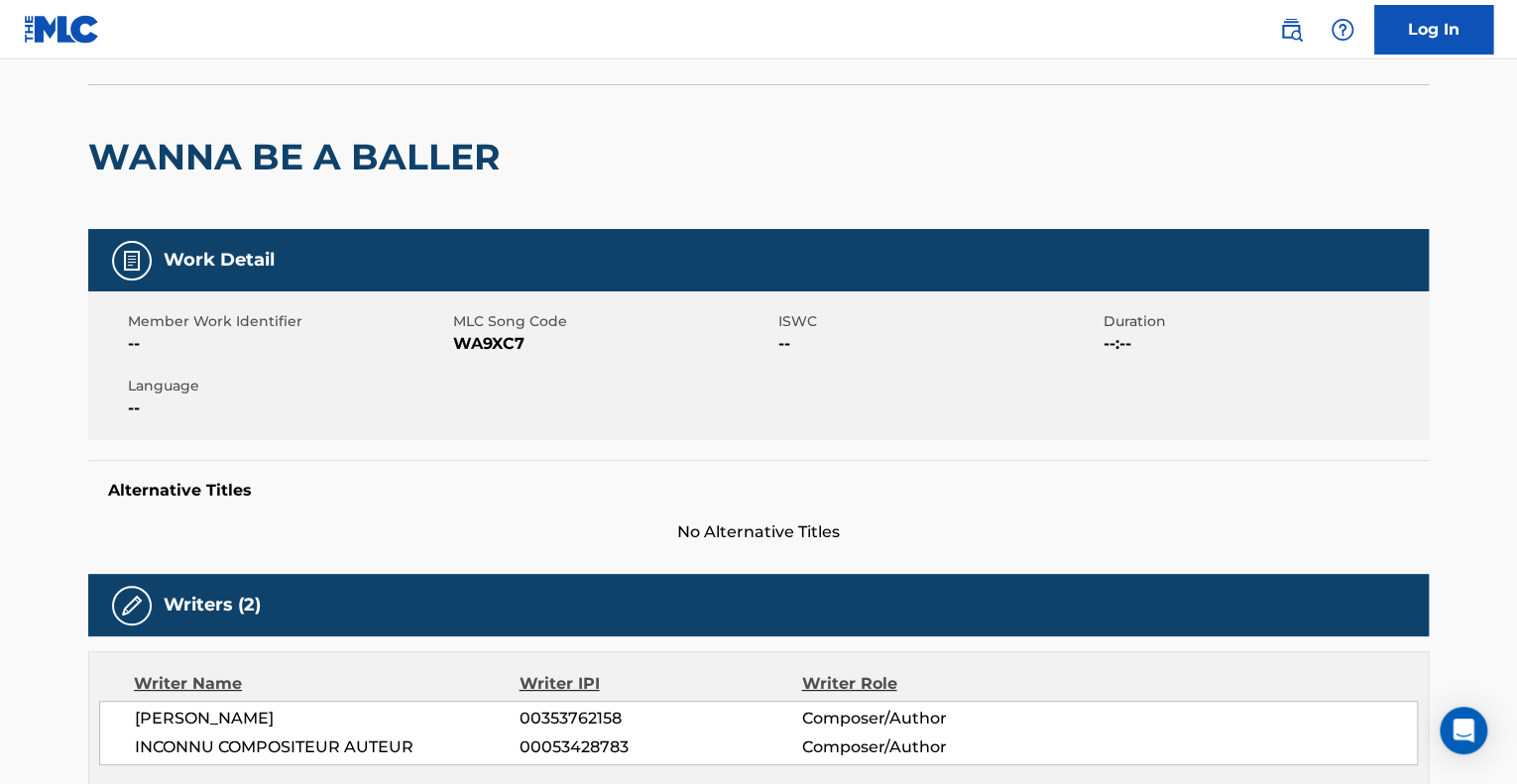 scroll, scrollTop: 0, scrollLeft: 0, axis: both 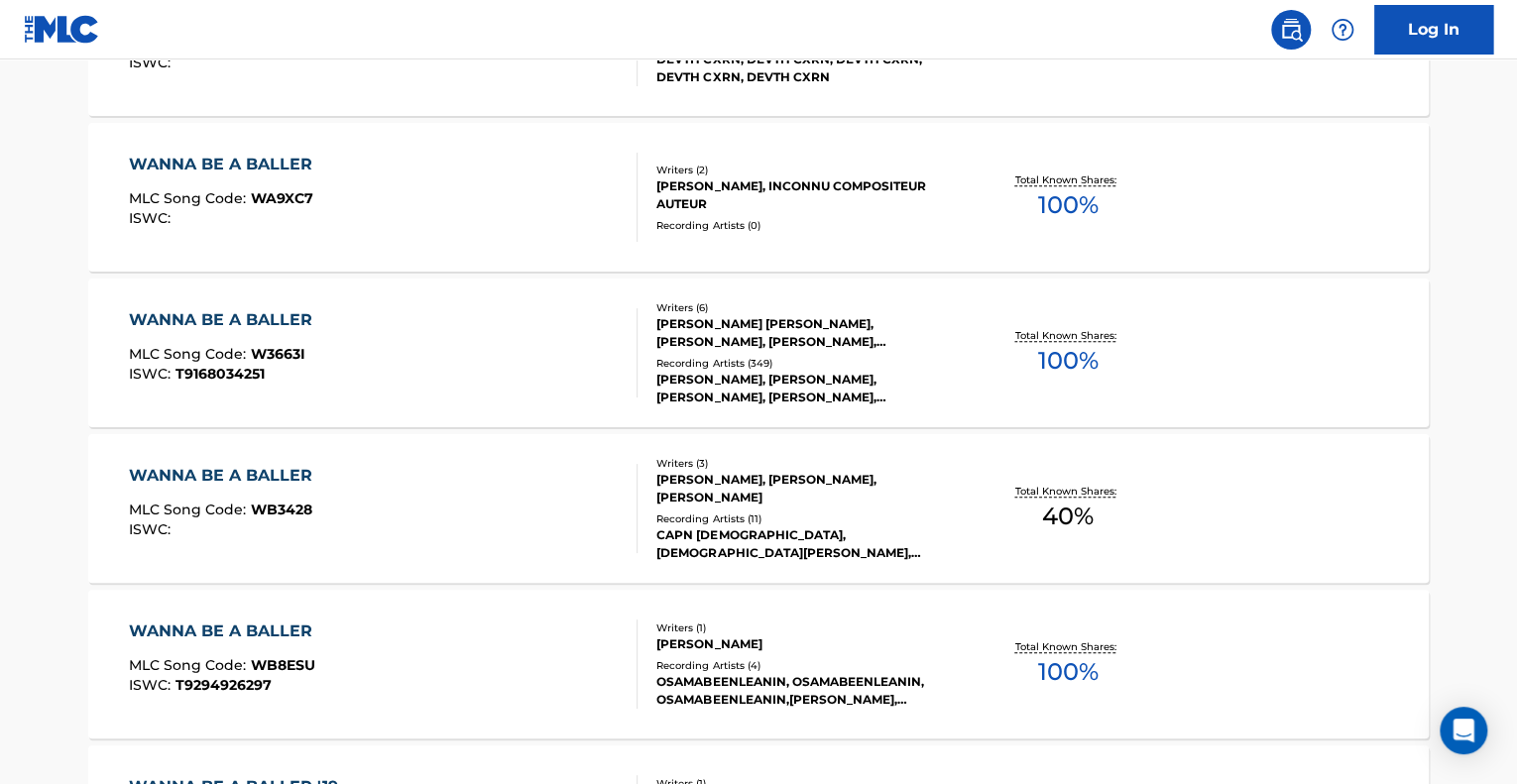 click on "WANNA BE A BALLER MLC Song Code : W3663I ISWC : T9168034251" at bounding box center (384, 353) 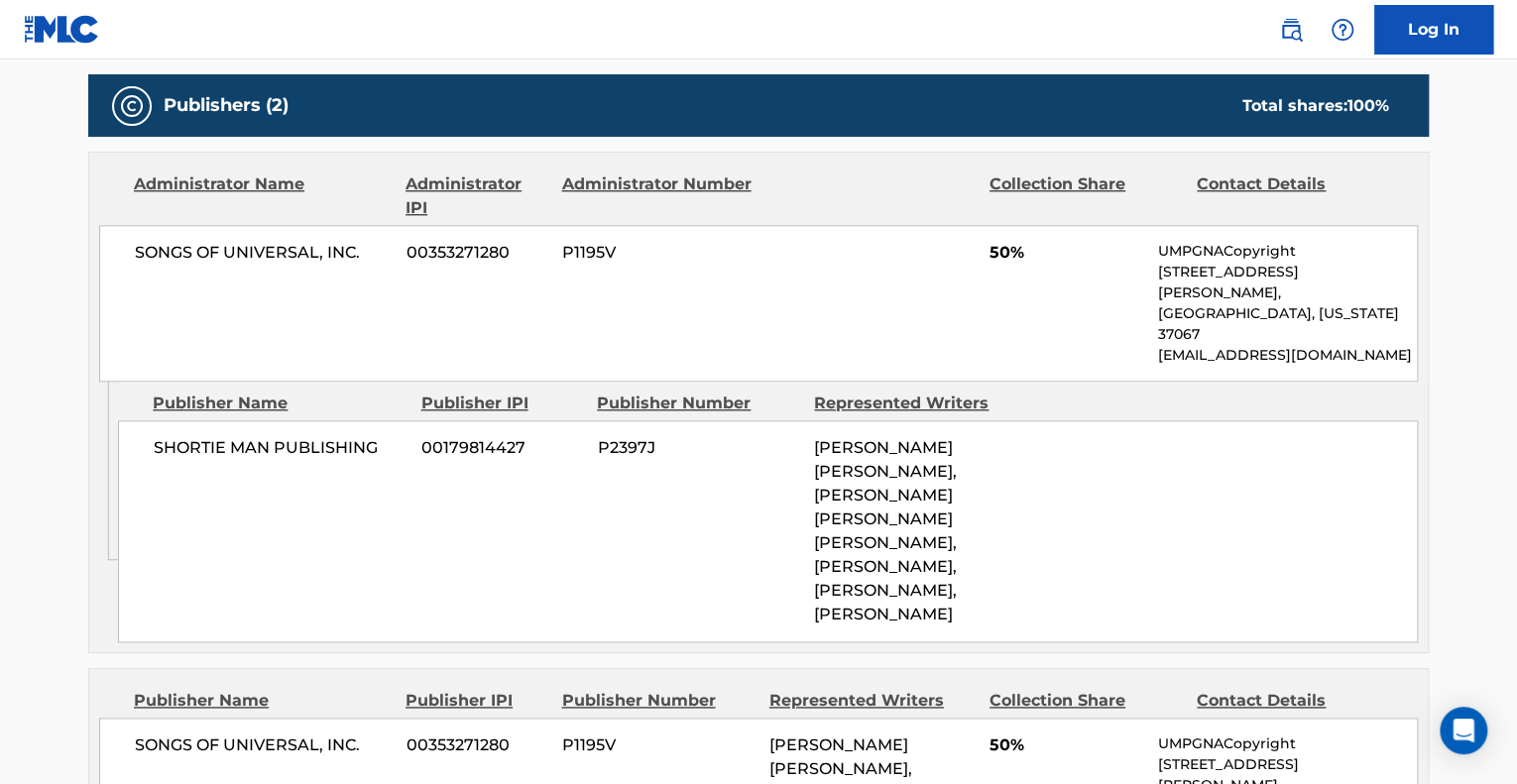 scroll, scrollTop: 979, scrollLeft: 0, axis: vertical 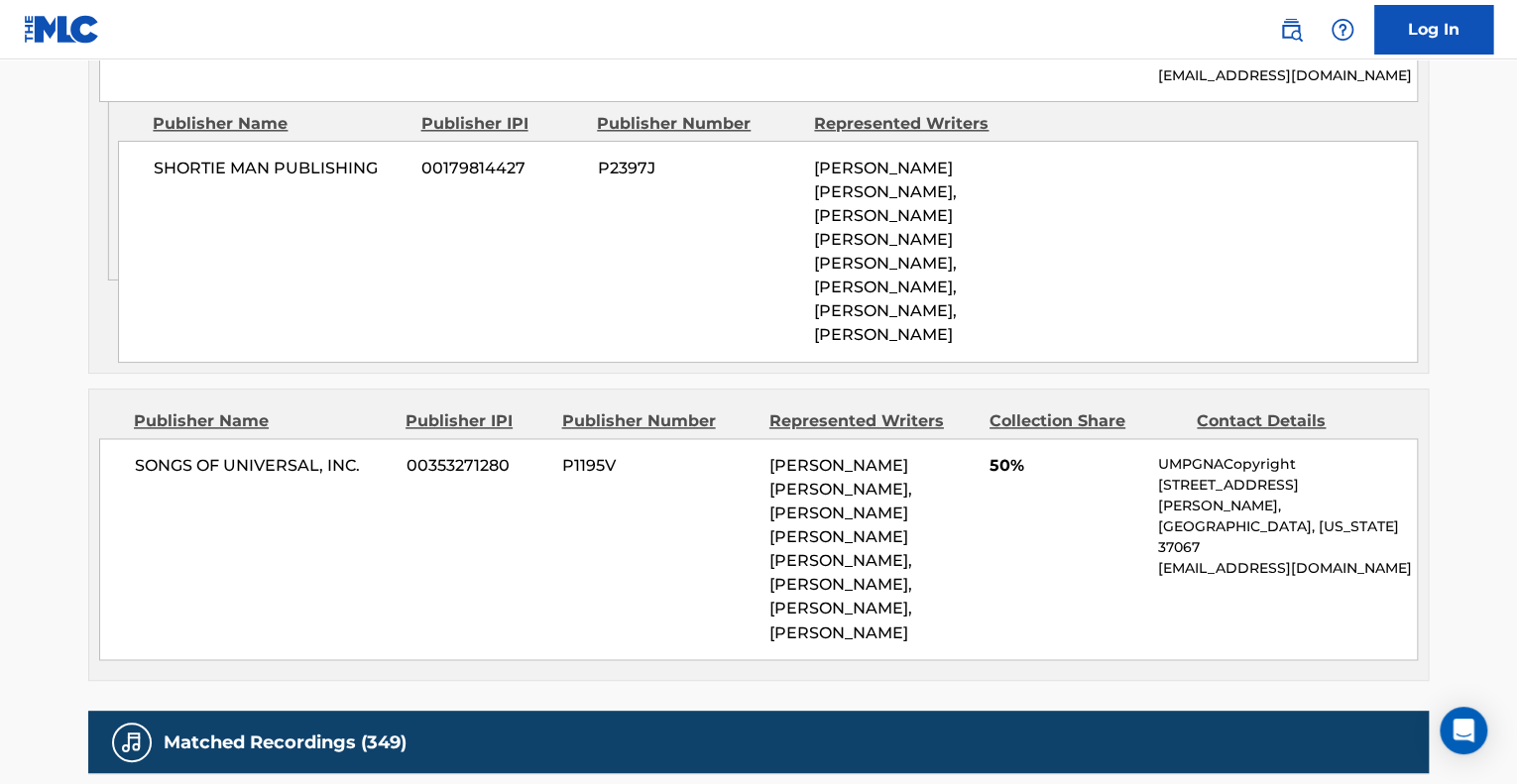 click on "SONGS OF UNIVERSAL, INC. 00353271280 P1195V [PERSON_NAME] [PERSON_NAME], [PERSON_NAME] [PERSON_NAME] [PERSON_NAME], [PERSON_NAME], [PERSON_NAME], [PERSON_NAME] 50% UMPGNACopyright [STREET_ADDRESS][PERSON_NAME][US_STATE] [EMAIL_ADDRESS][DOMAIN_NAME]" at bounding box center (758, 549) 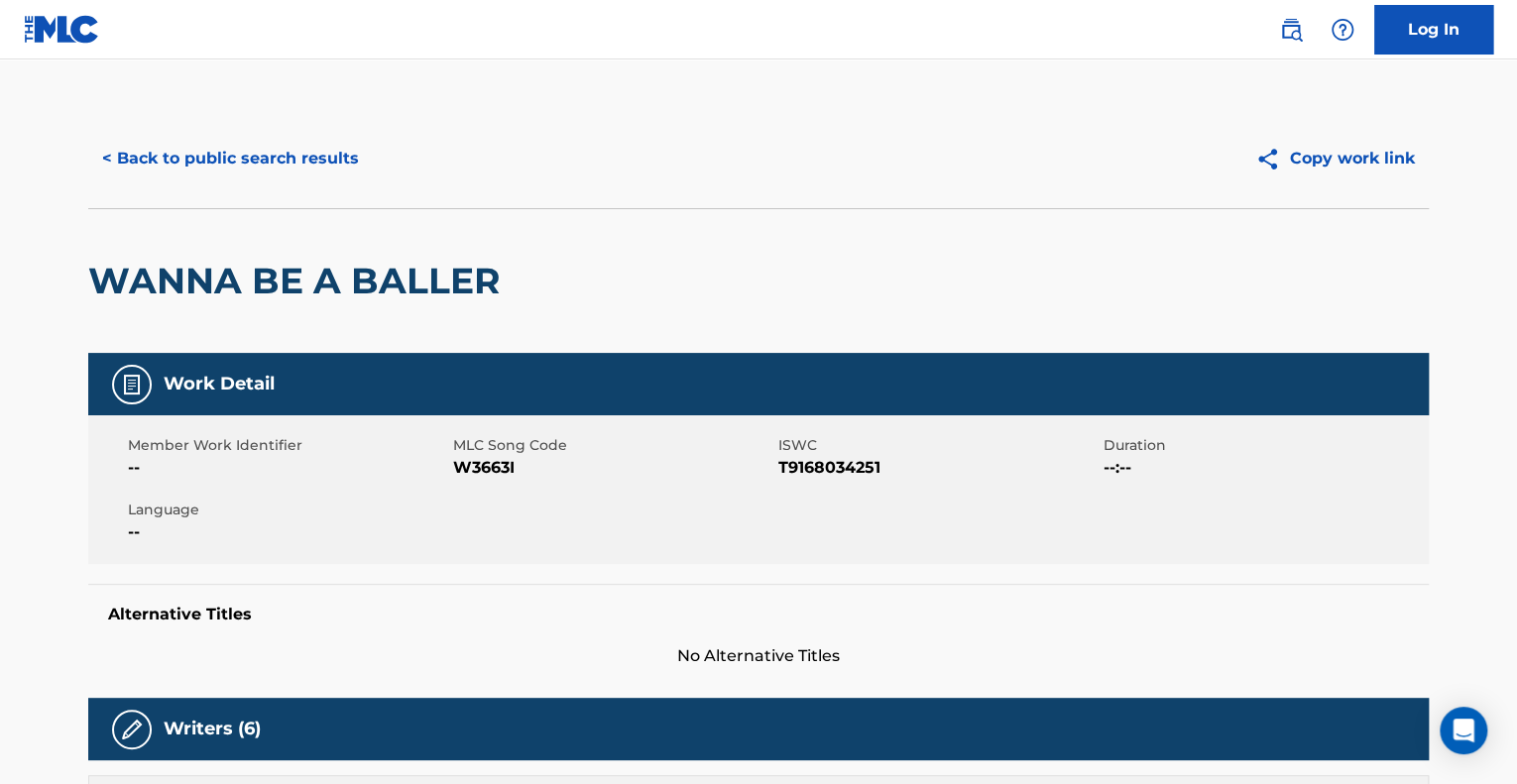 click on "< Back to public search results" at bounding box center (230, 159) 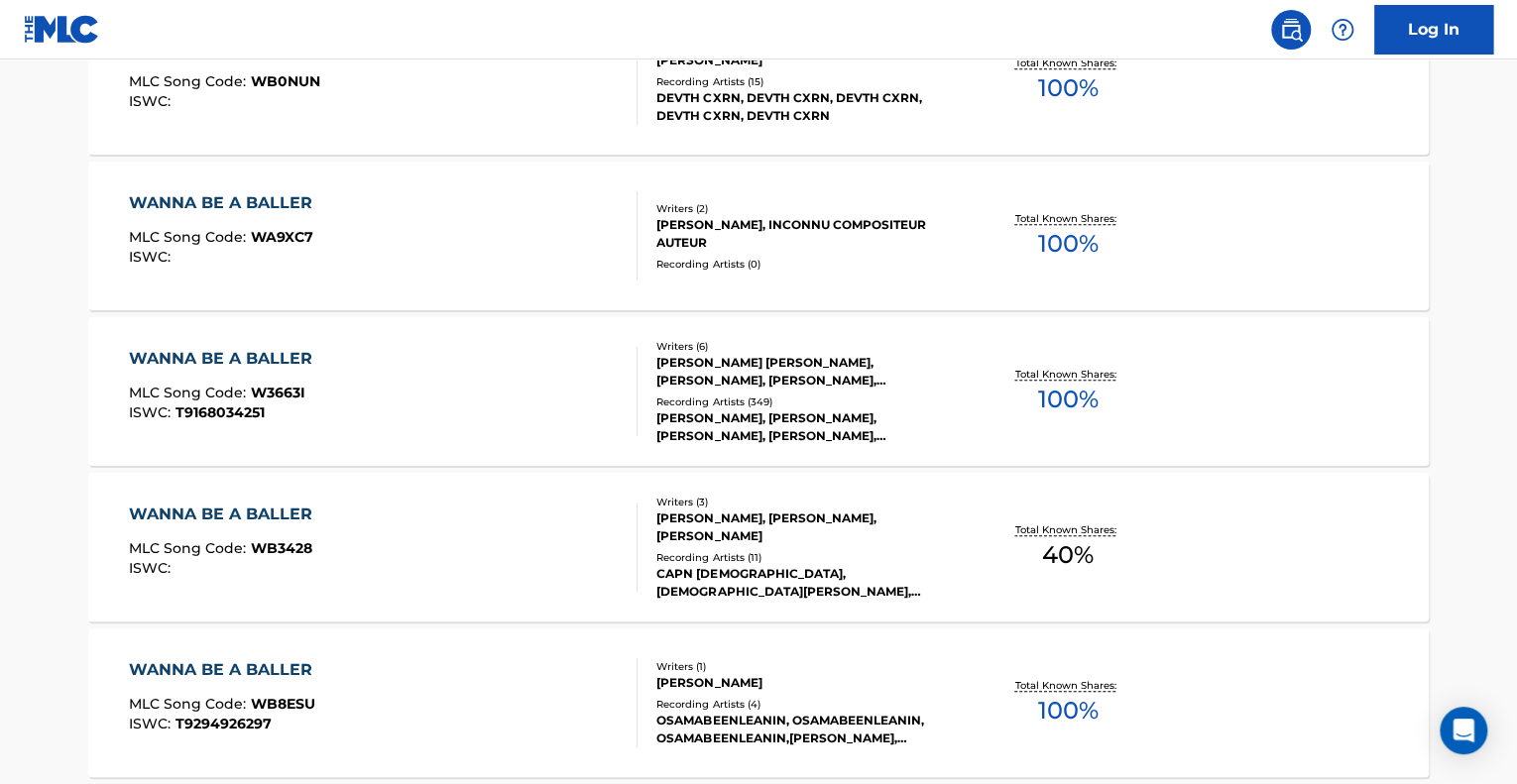scroll, scrollTop: 662, scrollLeft: 0, axis: vertical 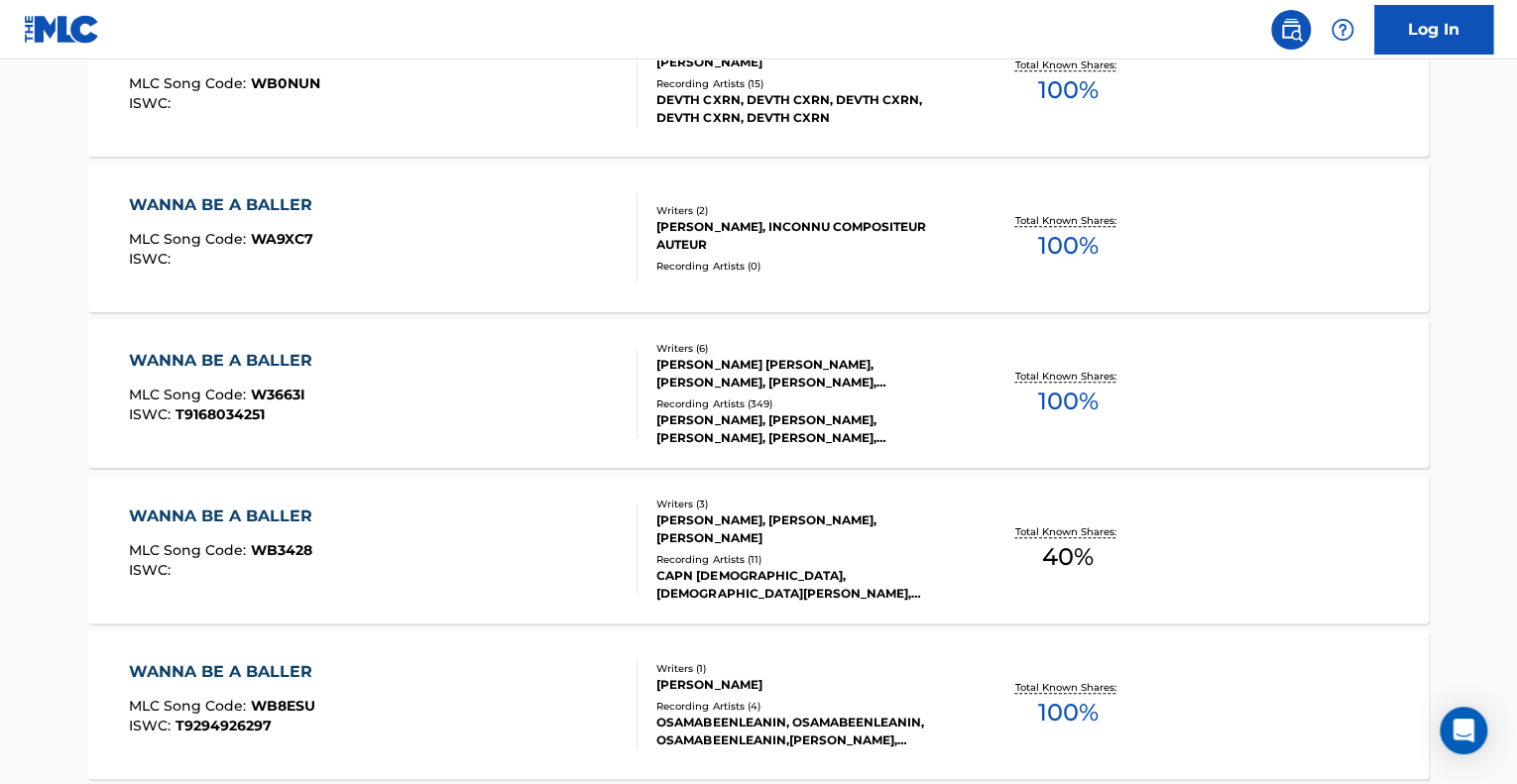 click on "[PERSON_NAME], INCONNU COMPOSITEUR AUTEUR" at bounding box center [806, 236] 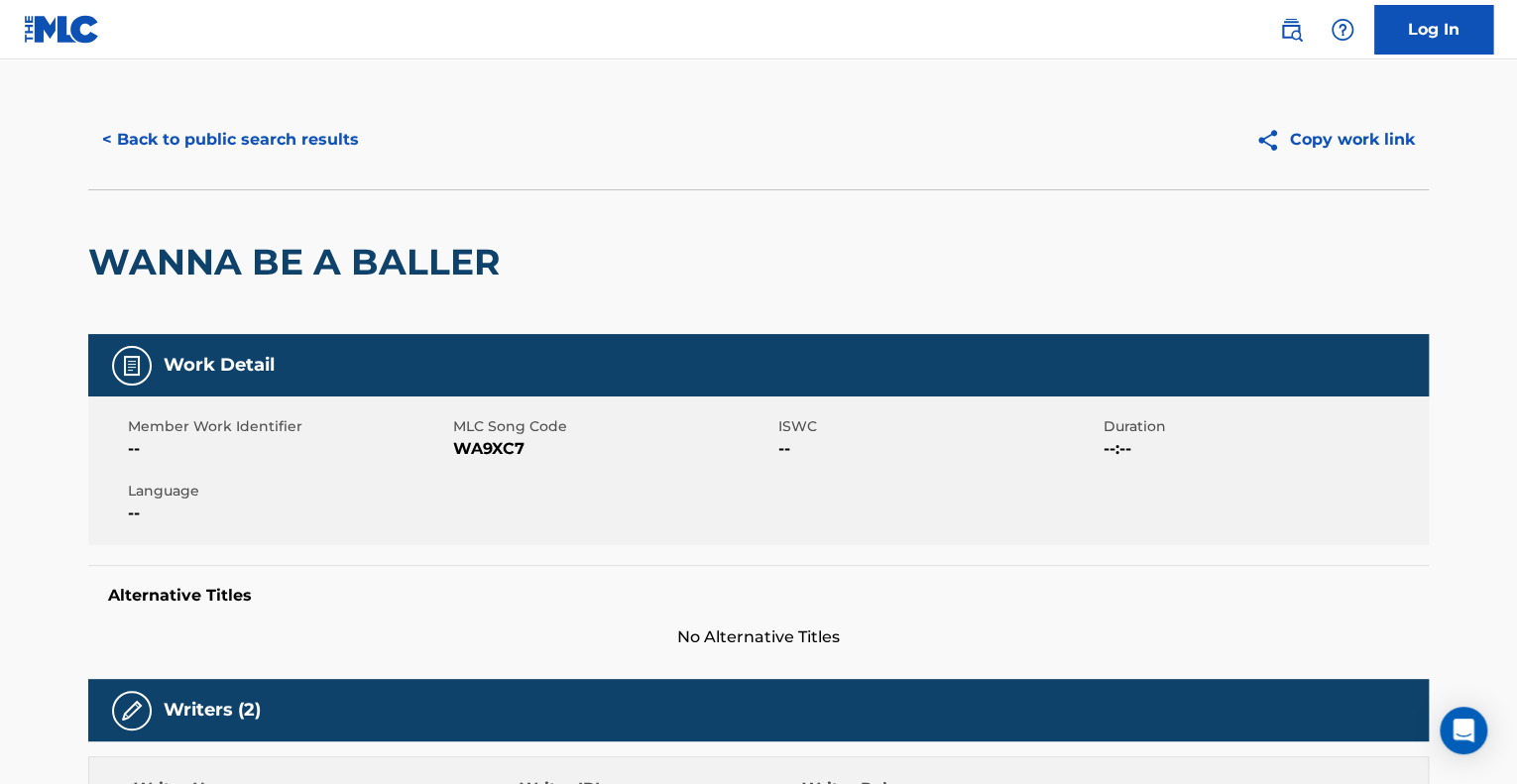 scroll, scrollTop: 0, scrollLeft: 0, axis: both 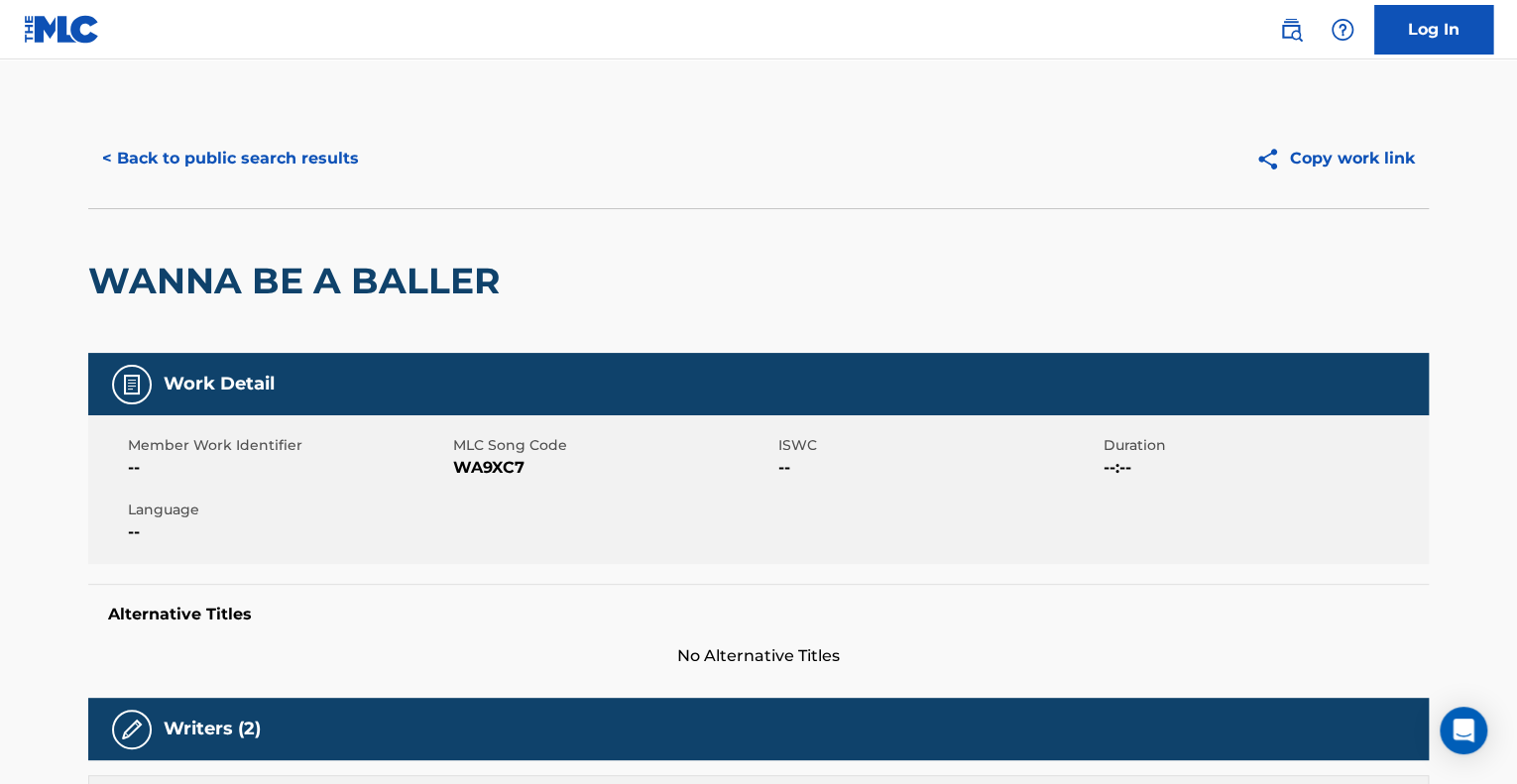 click on "< Back to public search results" at bounding box center [230, 159] 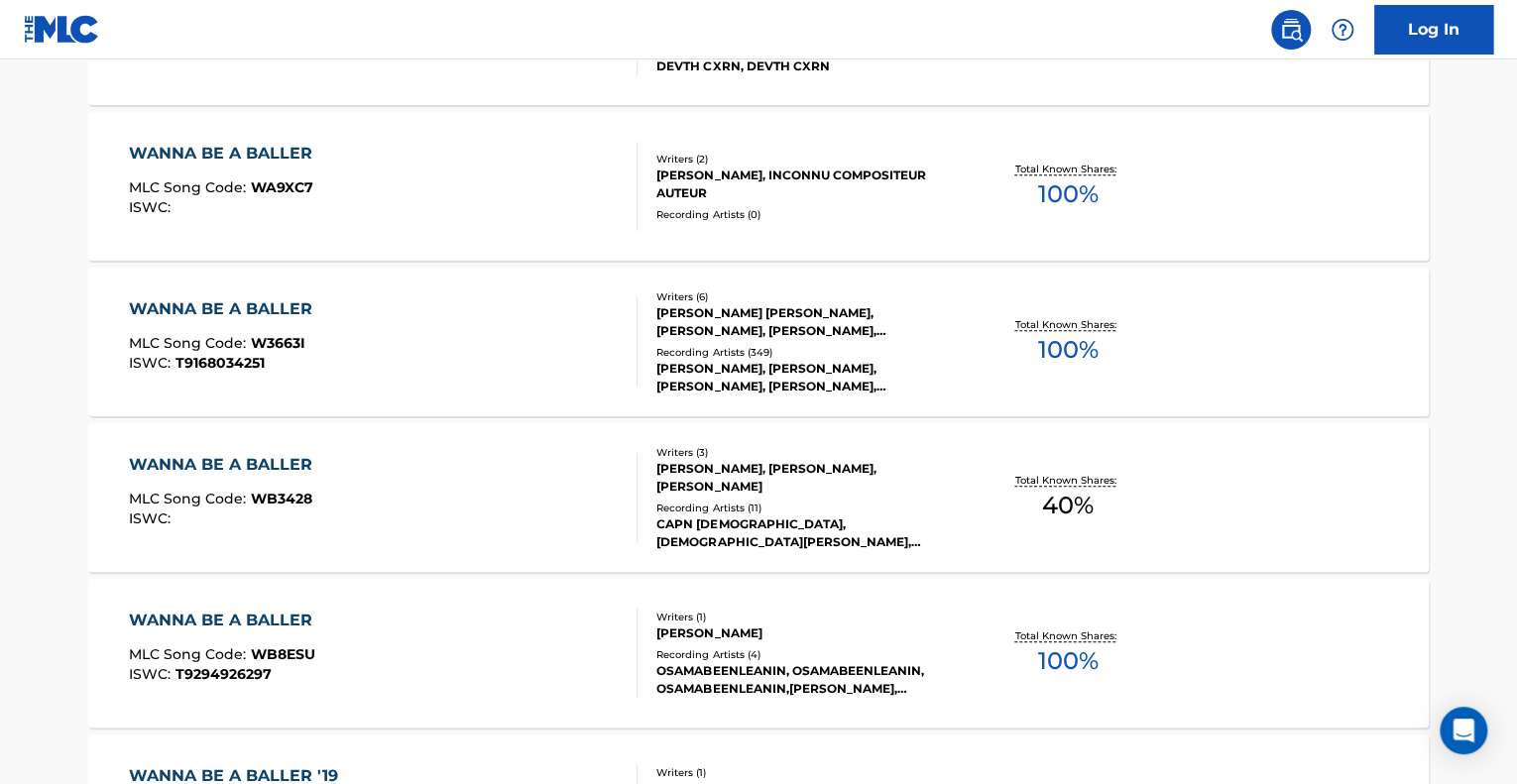 click on "WANNA BE A BALLER MLC Song Code : W3663I ISWC : T9168034251 Writers ( 6 ) [PERSON_NAME] [PERSON_NAME], [PERSON_NAME], [PERSON_NAME], [PERSON_NAME] [PERSON_NAME], [PERSON_NAME] Recording Artists ( 349 ) [PERSON_NAME], [PERSON_NAME], [PERSON_NAME], [PERSON_NAME], [PERSON_NAME] Total Known Shares: 100 %" at bounding box center (758, 342) 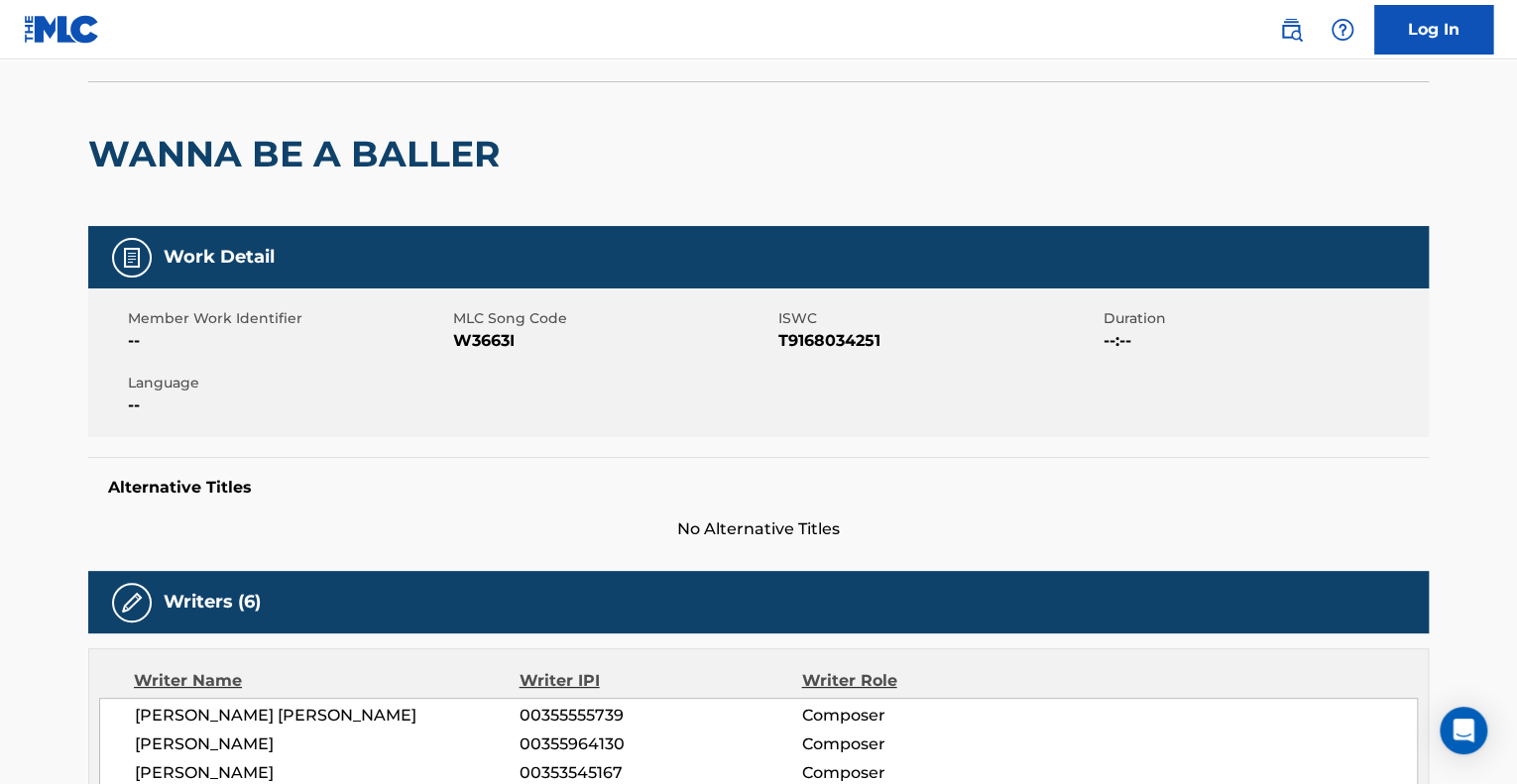 scroll, scrollTop: 0, scrollLeft: 0, axis: both 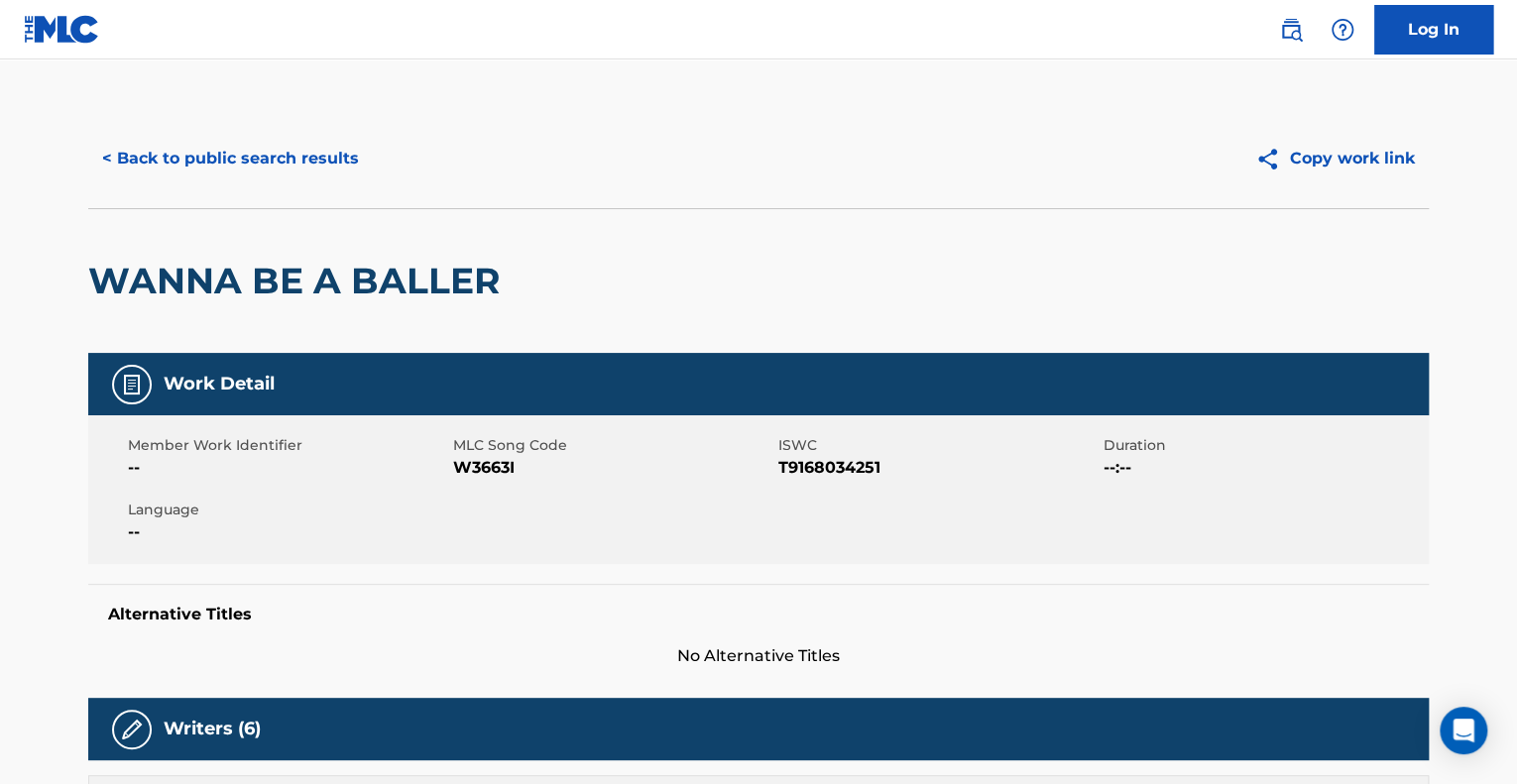 click on "< Back to public search results" at bounding box center (230, 159) 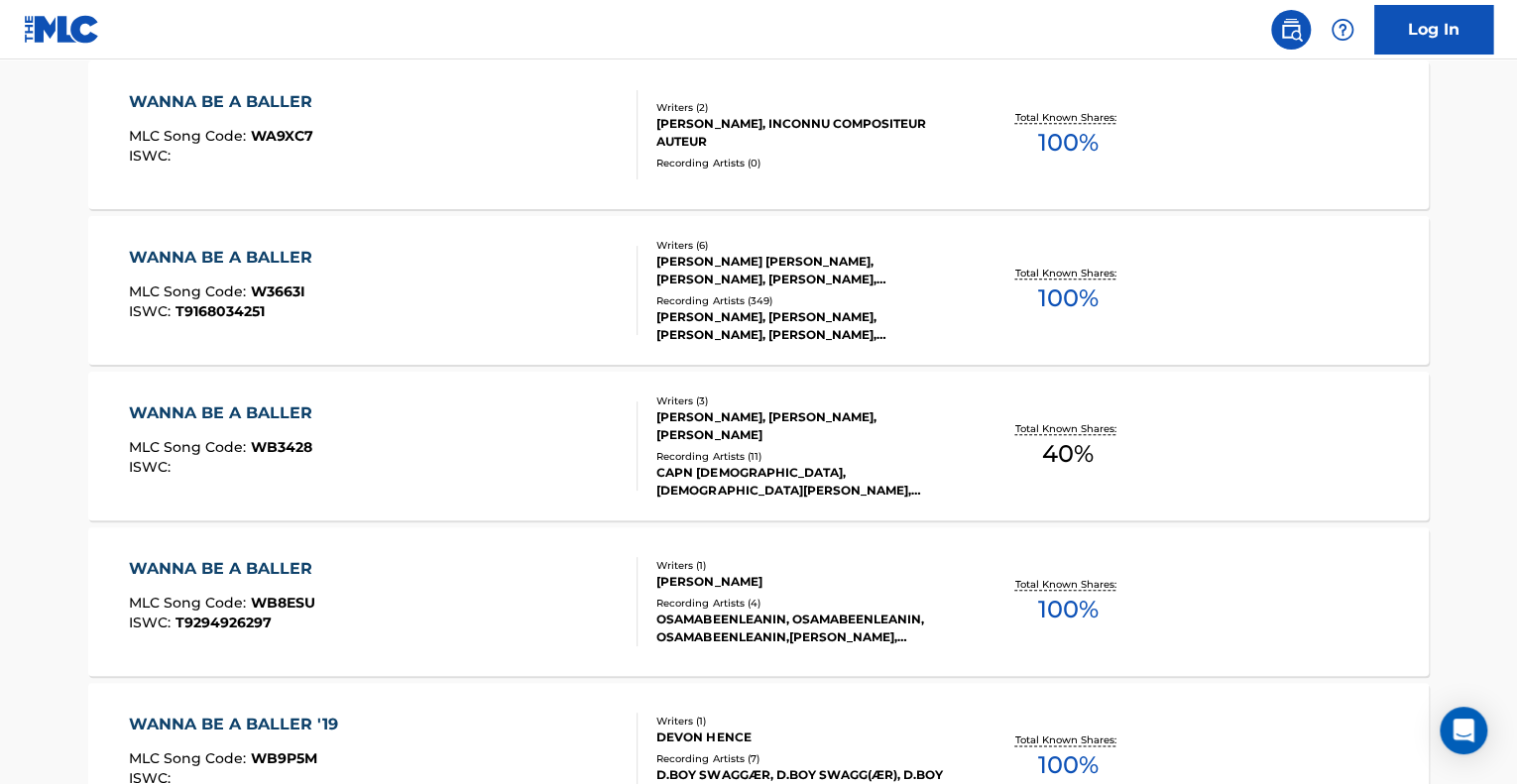 click on "Recording Artists ( 0 )" at bounding box center [806, 163] 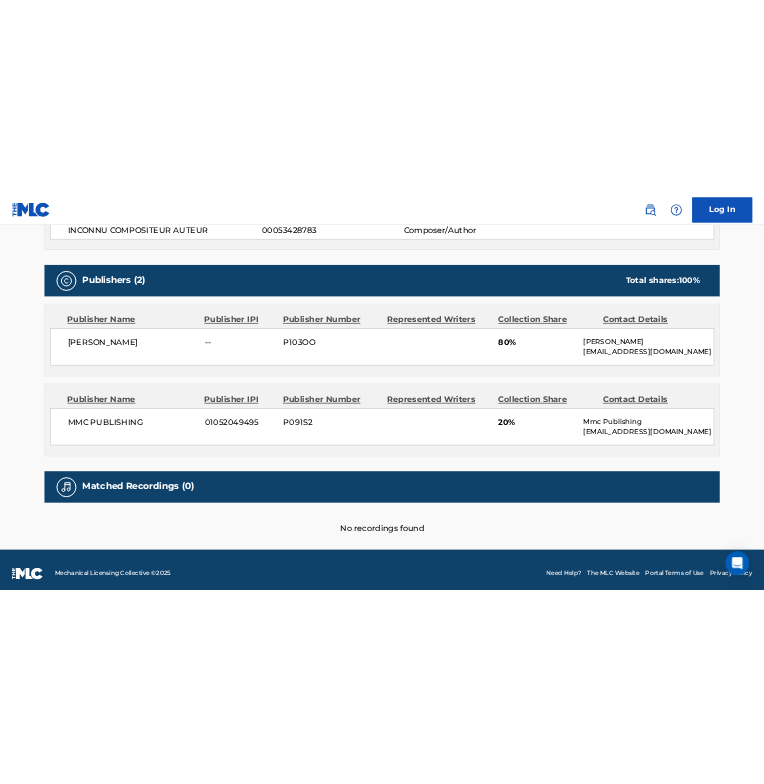 scroll, scrollTop: 820, scrollLeft: 0, axis: vertical 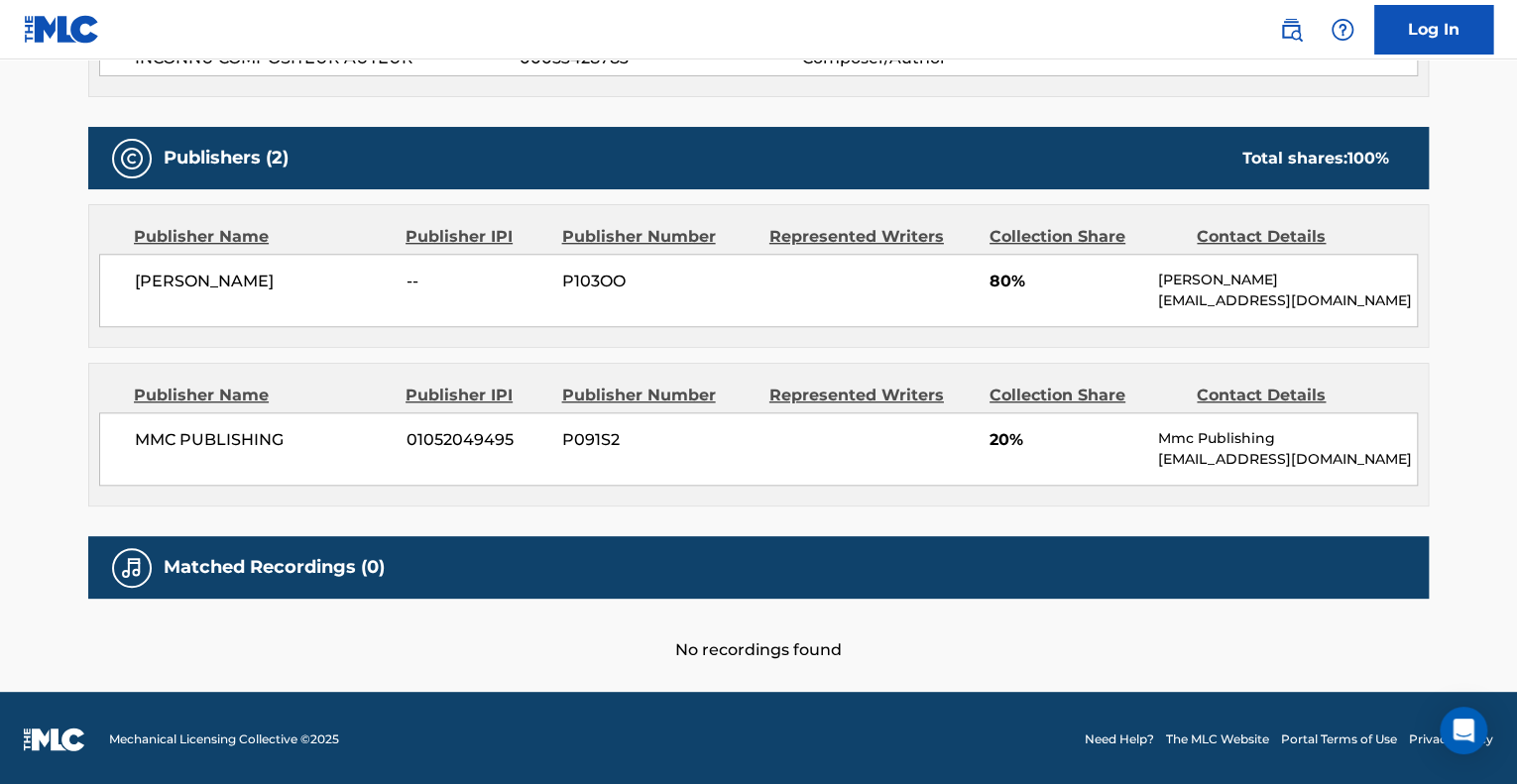 click on "< Back to public search results Copy work link WANNA BE A BALLER     Work Detail   Member Work Identifier -- MLC Song Code WA9XC7 ISWC -- Duration --:-- Language -- Alternative Titles No Alternative Titles Writers   (2) Writer Name Writer IPI Writer Role [PERSON_NAME] 00353762158 Composer/Author INCONNU COMPOSITEUR AUTEUR 00053428783 Composer/Author Publishers   (2) Total shares:  100 % Publisher Name Publisher IPI Publisher Number Represented Writers Collection Share Contact Details [PERSON_NAME] -- P103OO 80% [PERSON_NAME] [EMAIL_ADDRESS][DOMAIN_NAME] Publisher Name Publisher IPI Publisher Number Represented Writers Collection Share Contact Details MMC PUBLISHING 01052049495 P091S2 20% Mmc Publishing [EMAIL_ADDRESS][DOMAIN_NAME] Total shares:  100 % Matched Recordings   (0) No recordings found" at bounding box center [758, -31] 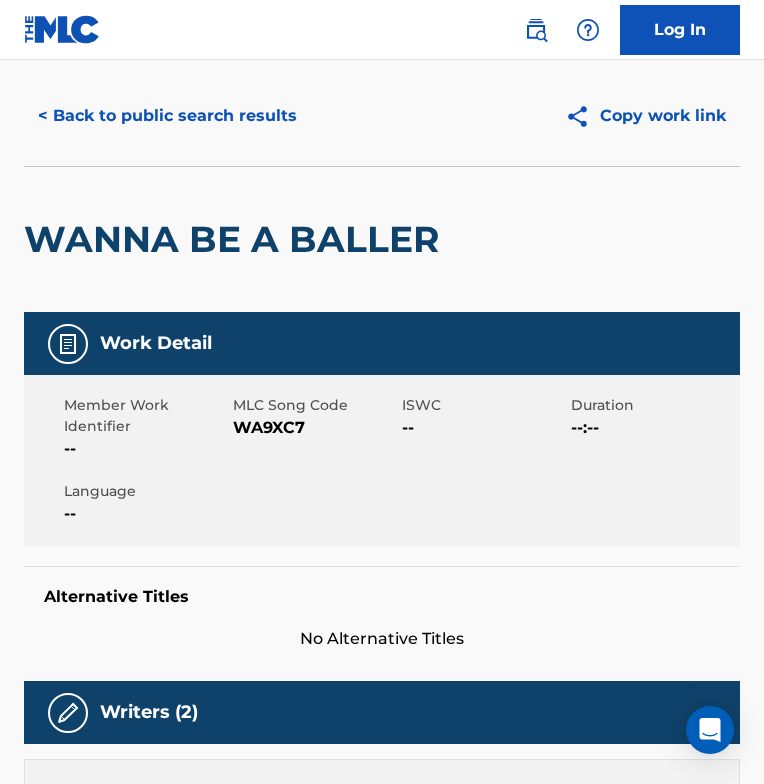 scroll, scrollTop: 0, scrollLeft: 0, axis: both 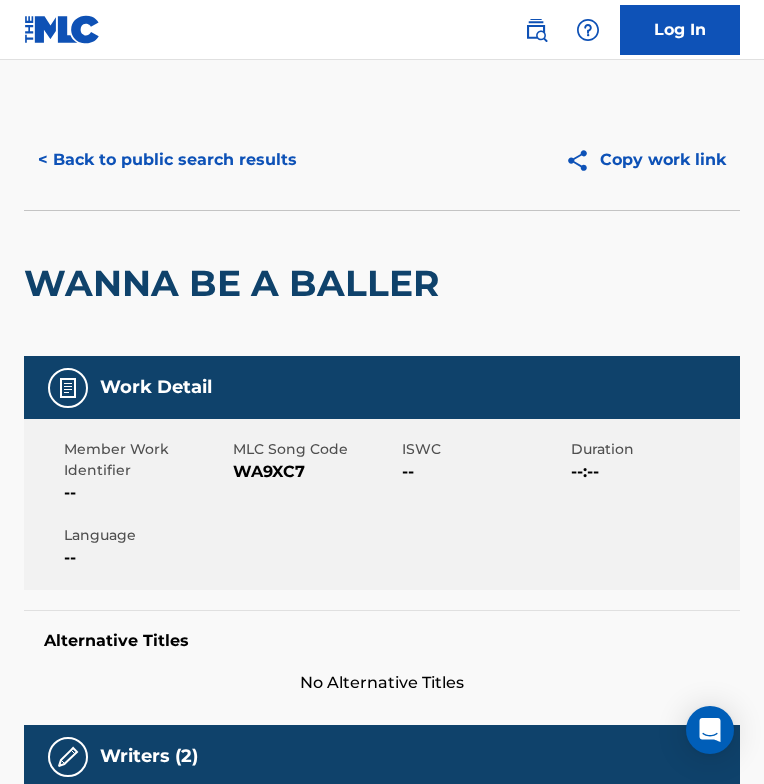 click on "< Back to public search results" at bounding box center [167, 160] 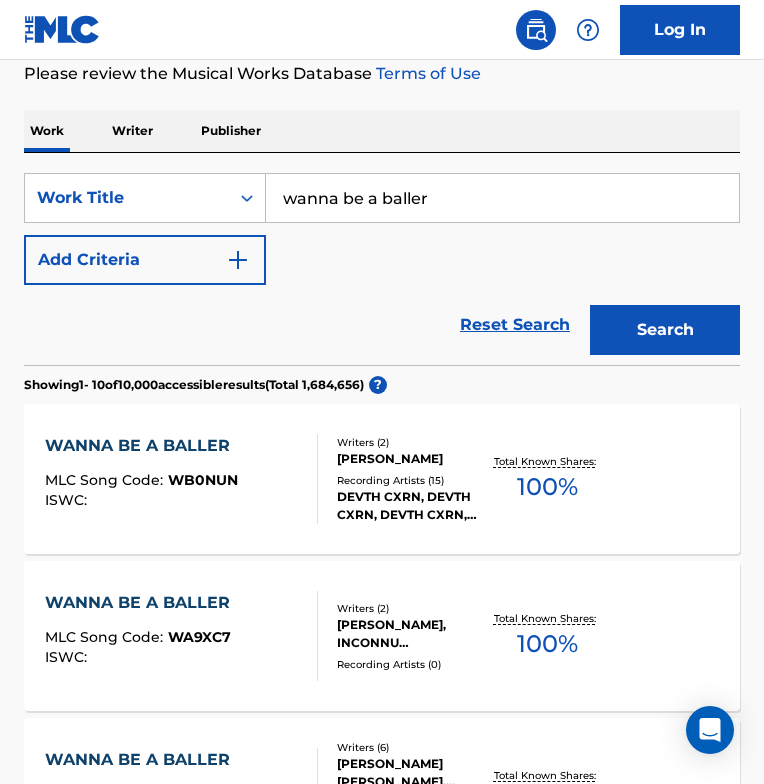 scroll, scrollTop: 0, scrollLeft: 0, axis: both 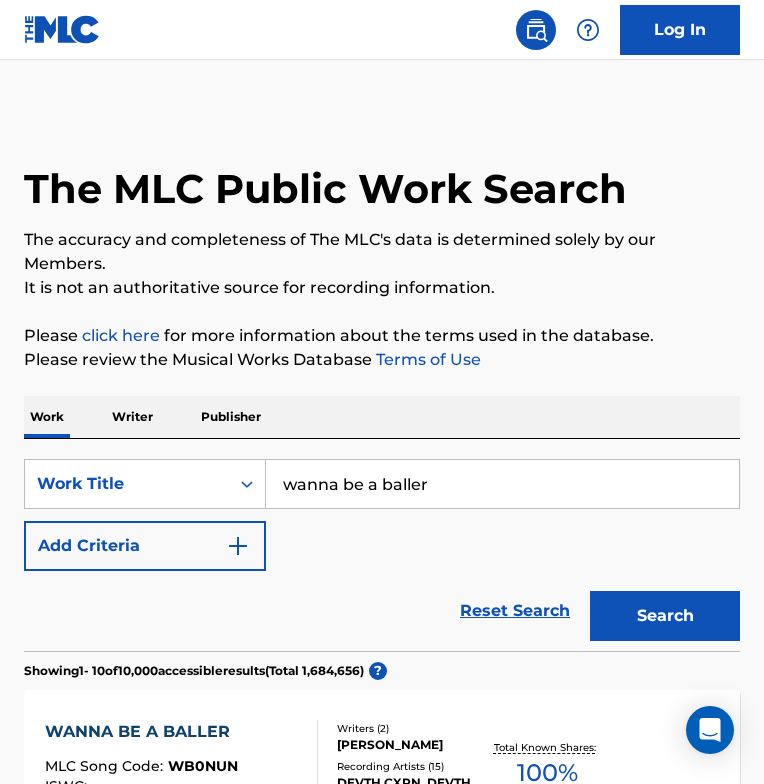click on "wanna be a baller" at bounding box center (502, 484) 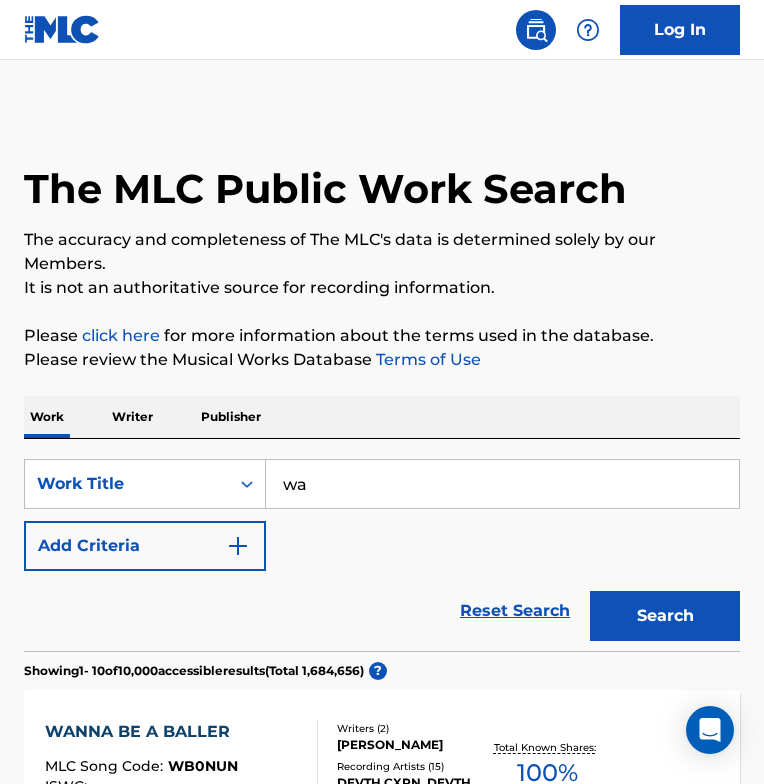 type on "w" 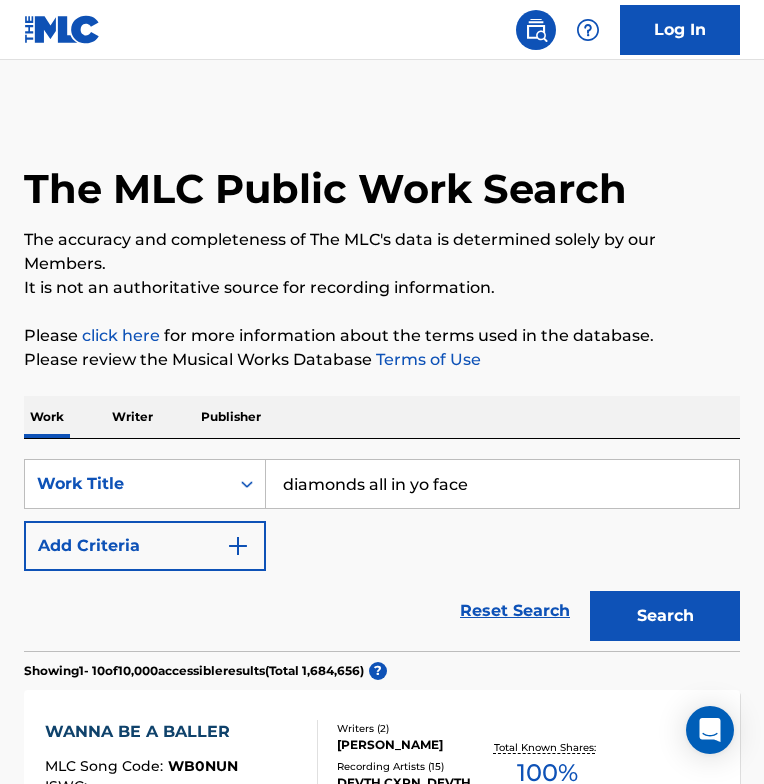 type on "diamonds all in yo face" 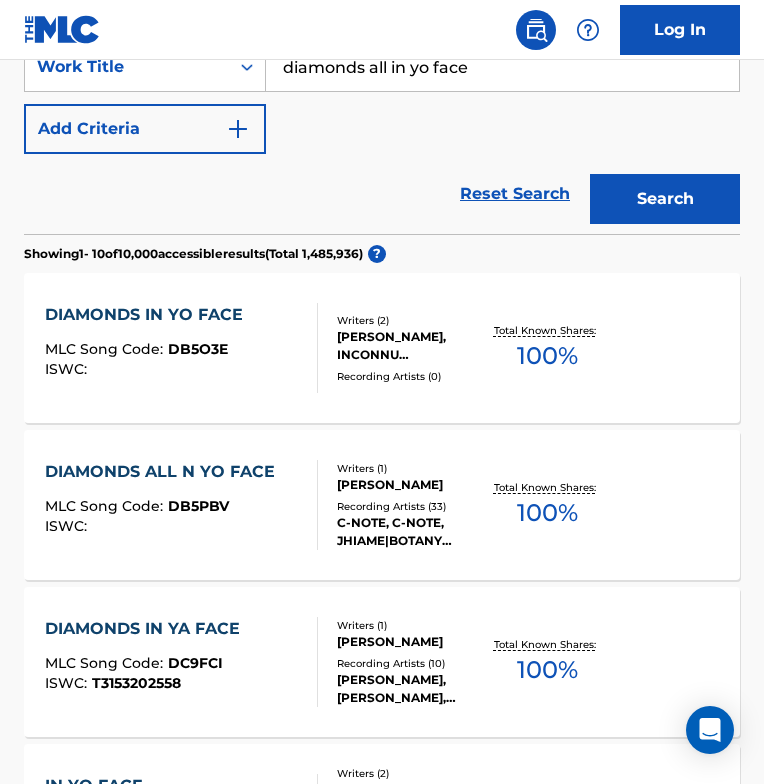 scroll, scrollTop: 428, scrollLeft: 0, axis: vertical 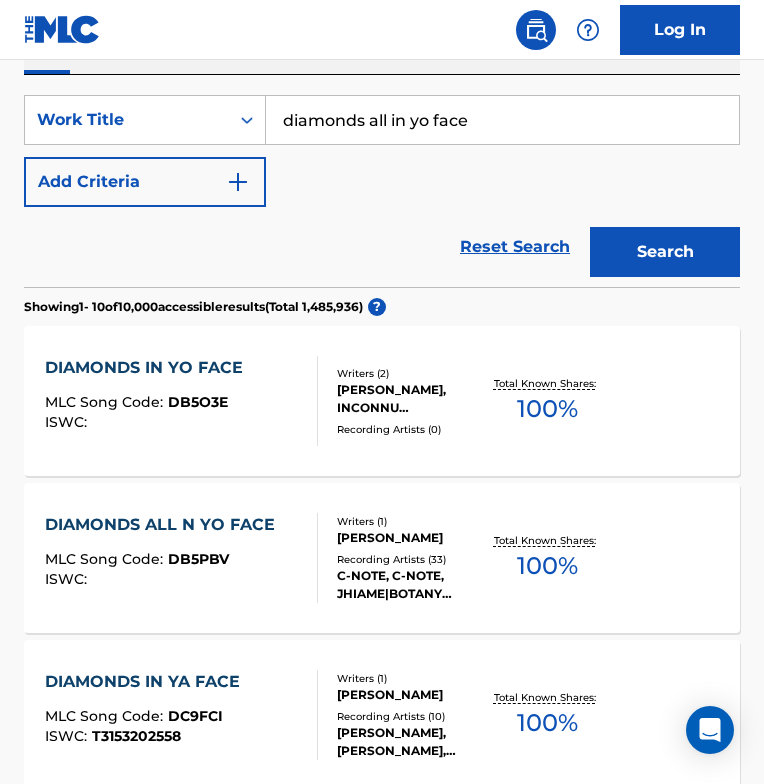 click on "DIAMONDS ALL N YO FACE MLC Song Code : DB5PBV ISWC :" at bounding box center [165, 558] 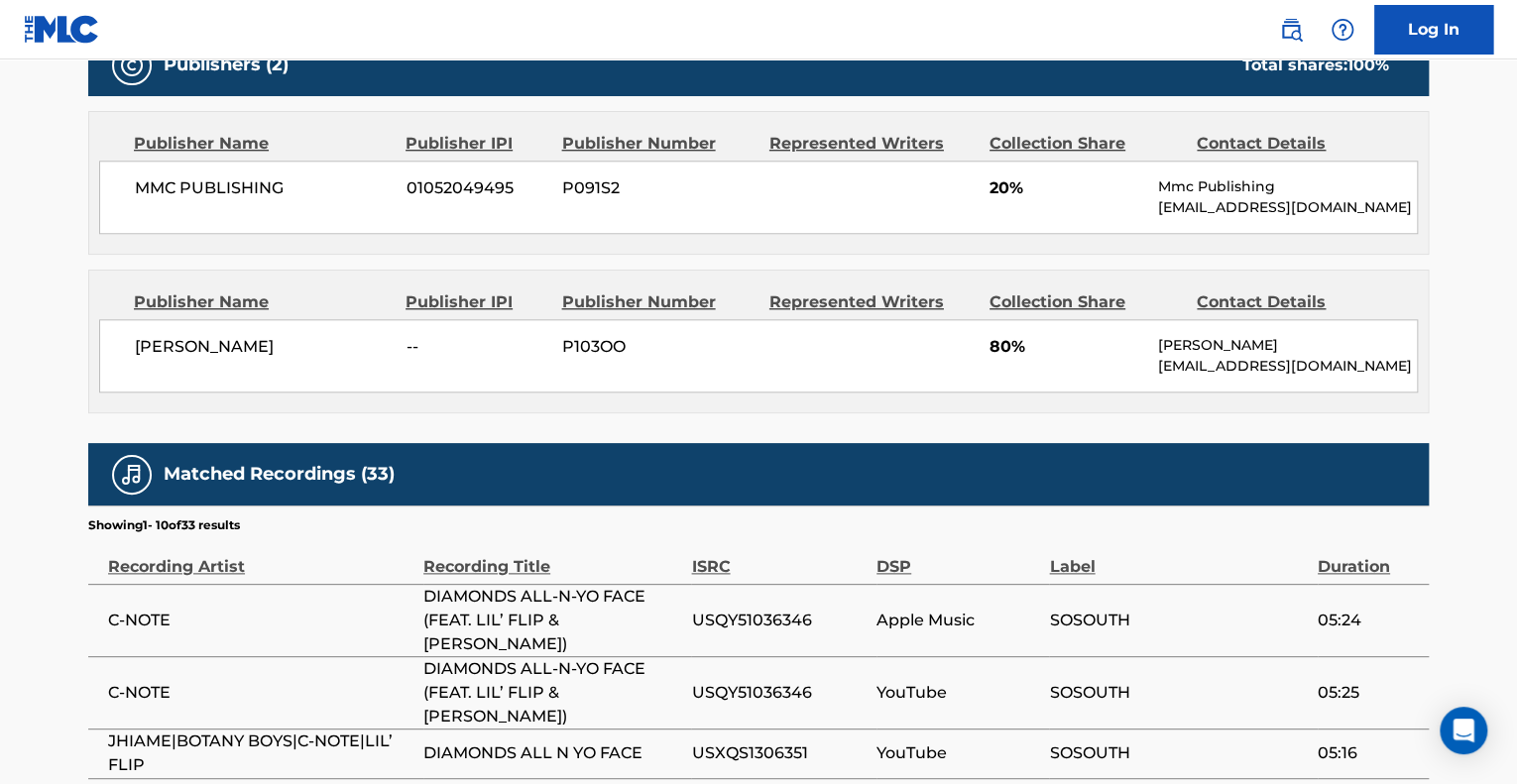 scroll, scrollTop: 900, scrollLeft: 0, axis: vertical 